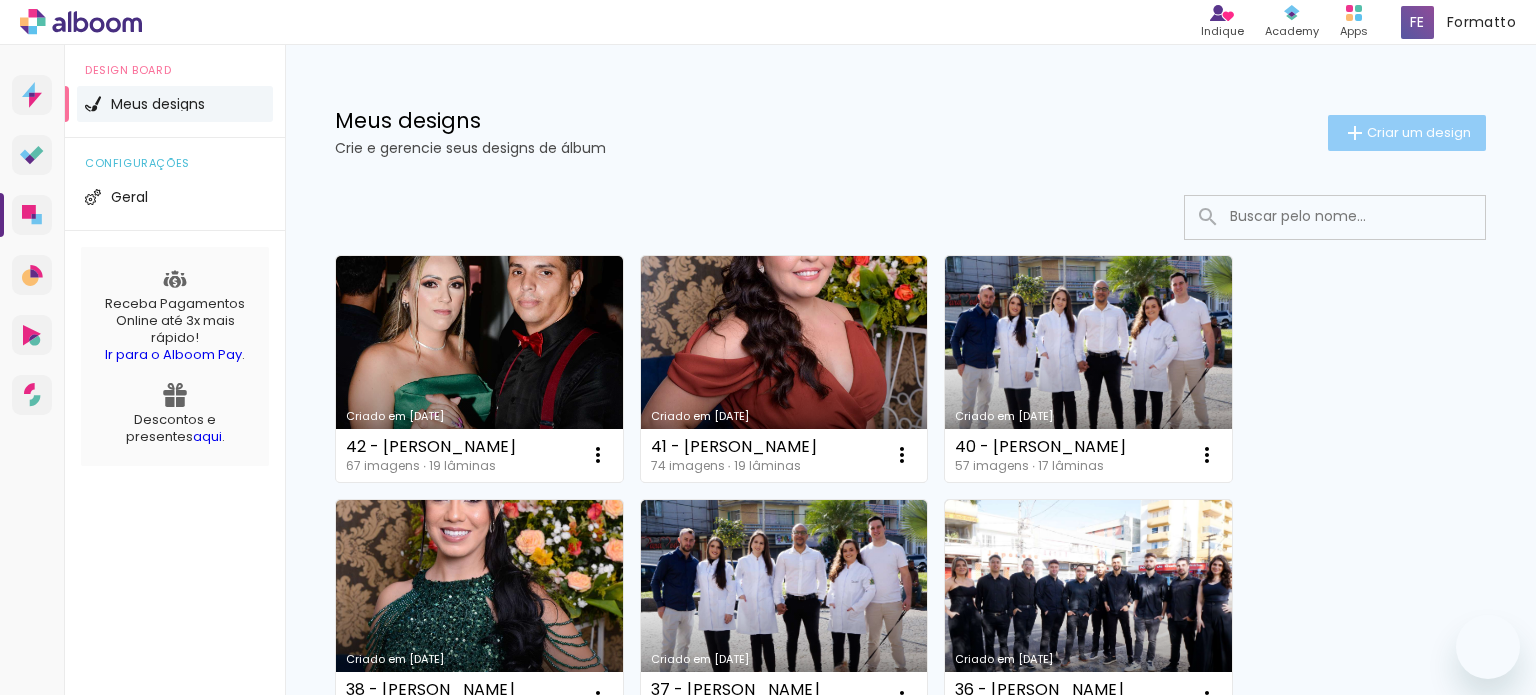 scroll, scrollTop: 0, scrollLeft: 0, axis: both 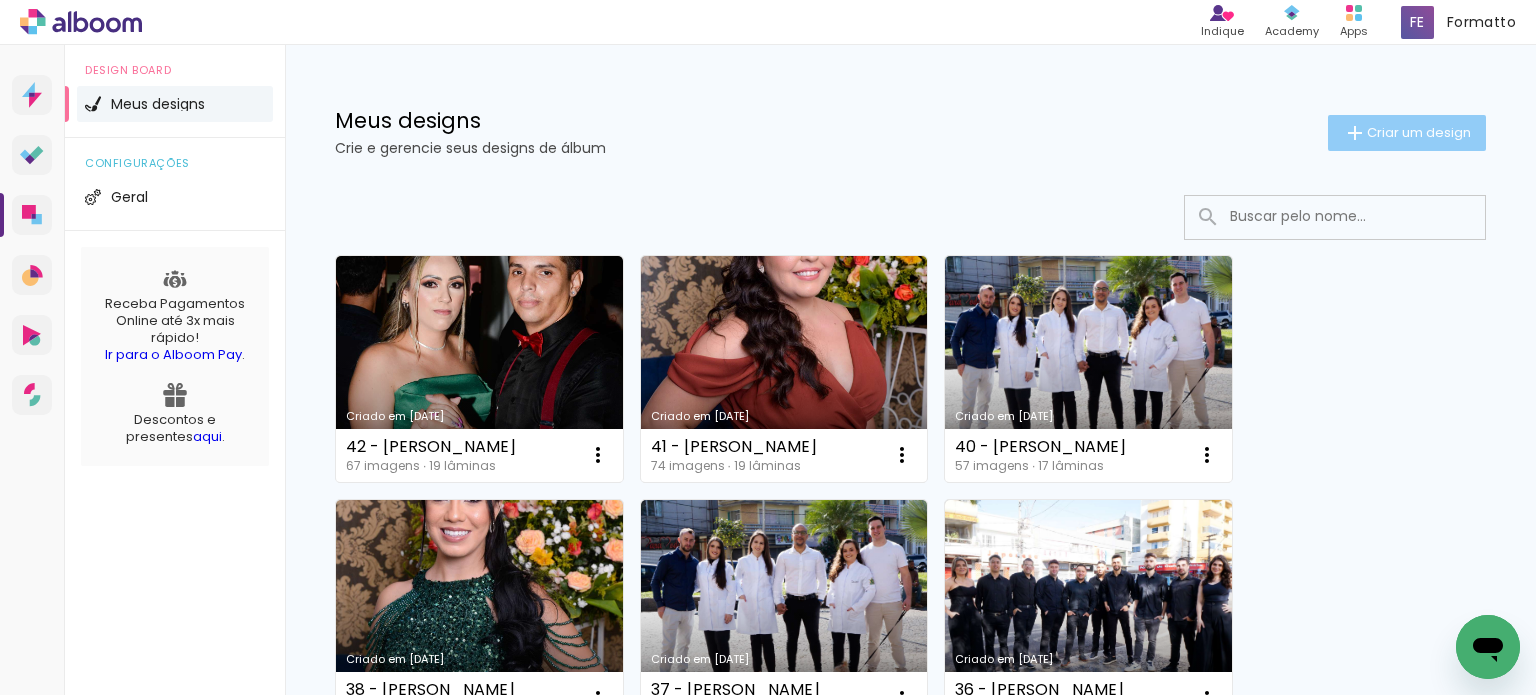 click on "Criar um design" 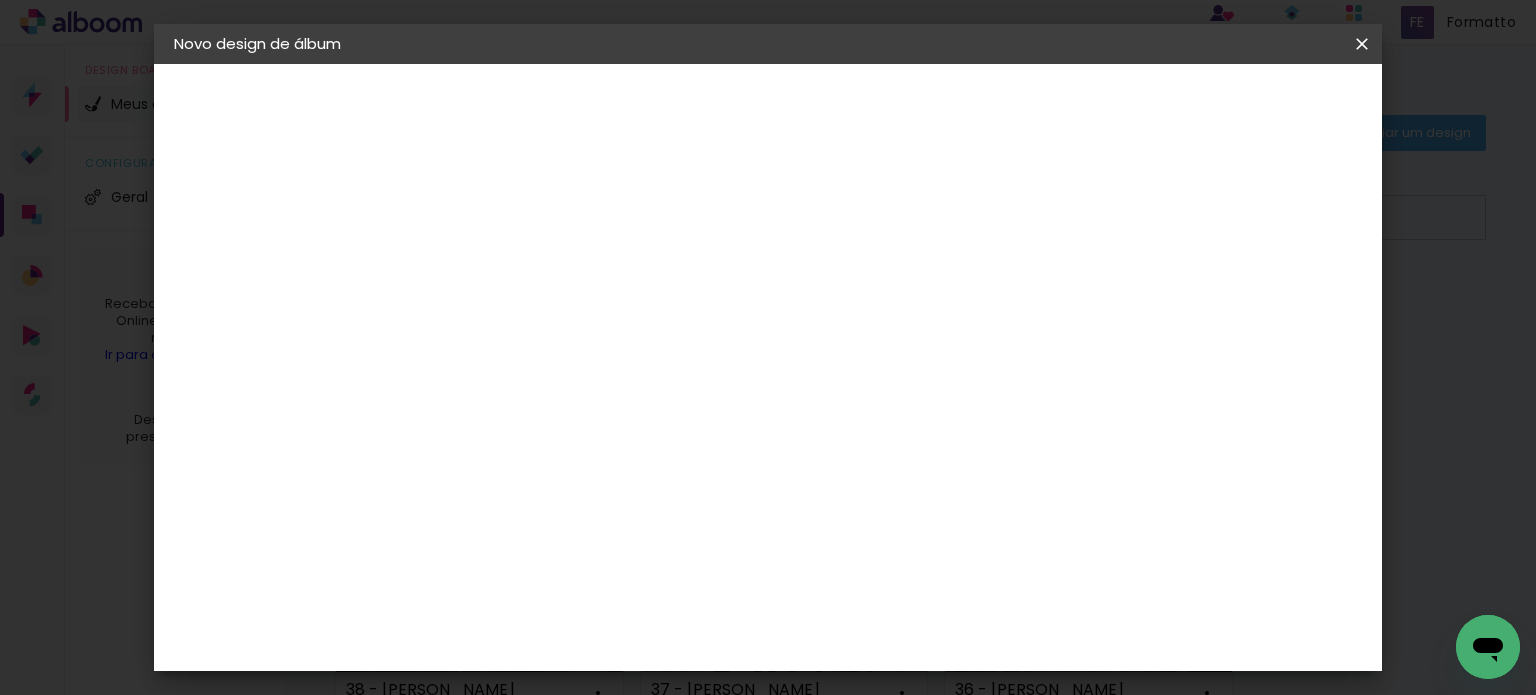 click at bounding box center (501, 268) 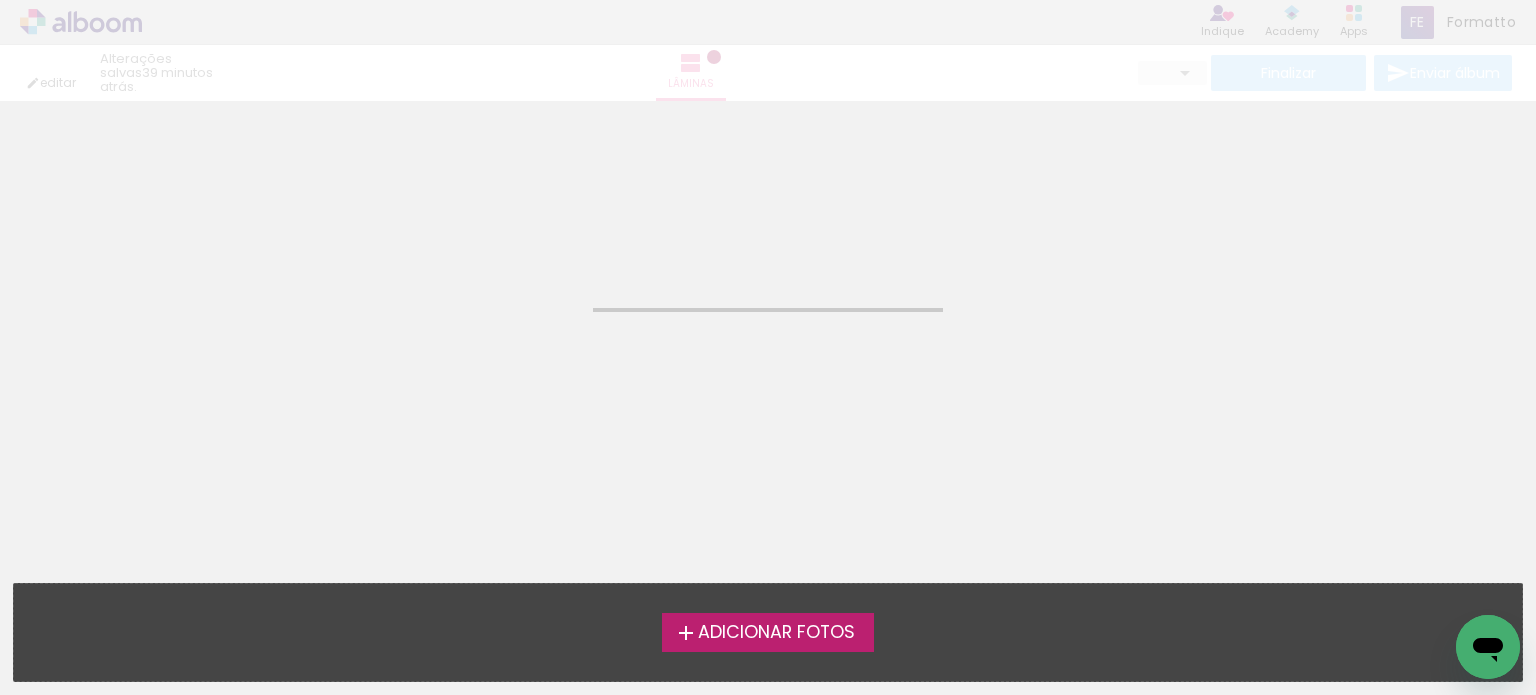 click on "Adicionar Fotos" at bounding box center (776, 633) 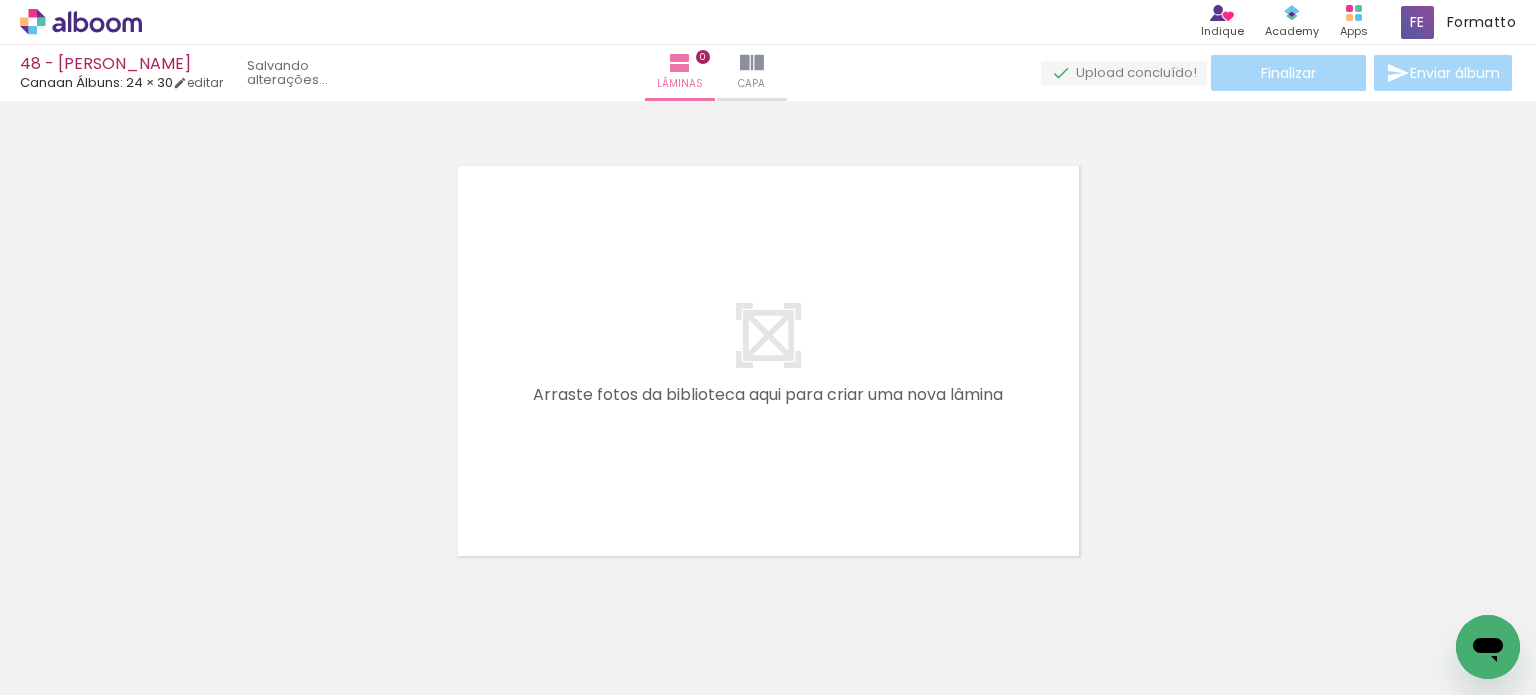 scroll, scrollTop: 25, scrollLeft: 0, axis: vertical 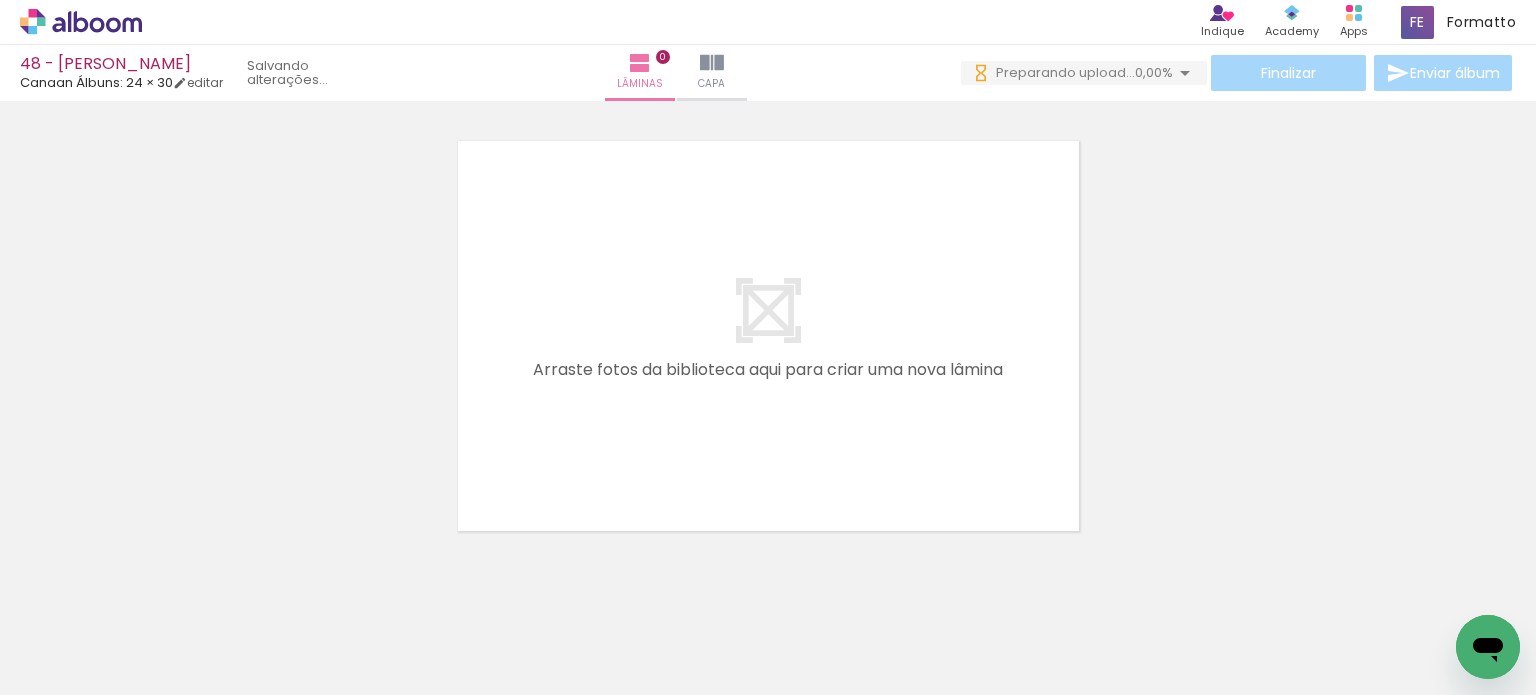 click at bounding box center [29, 668] 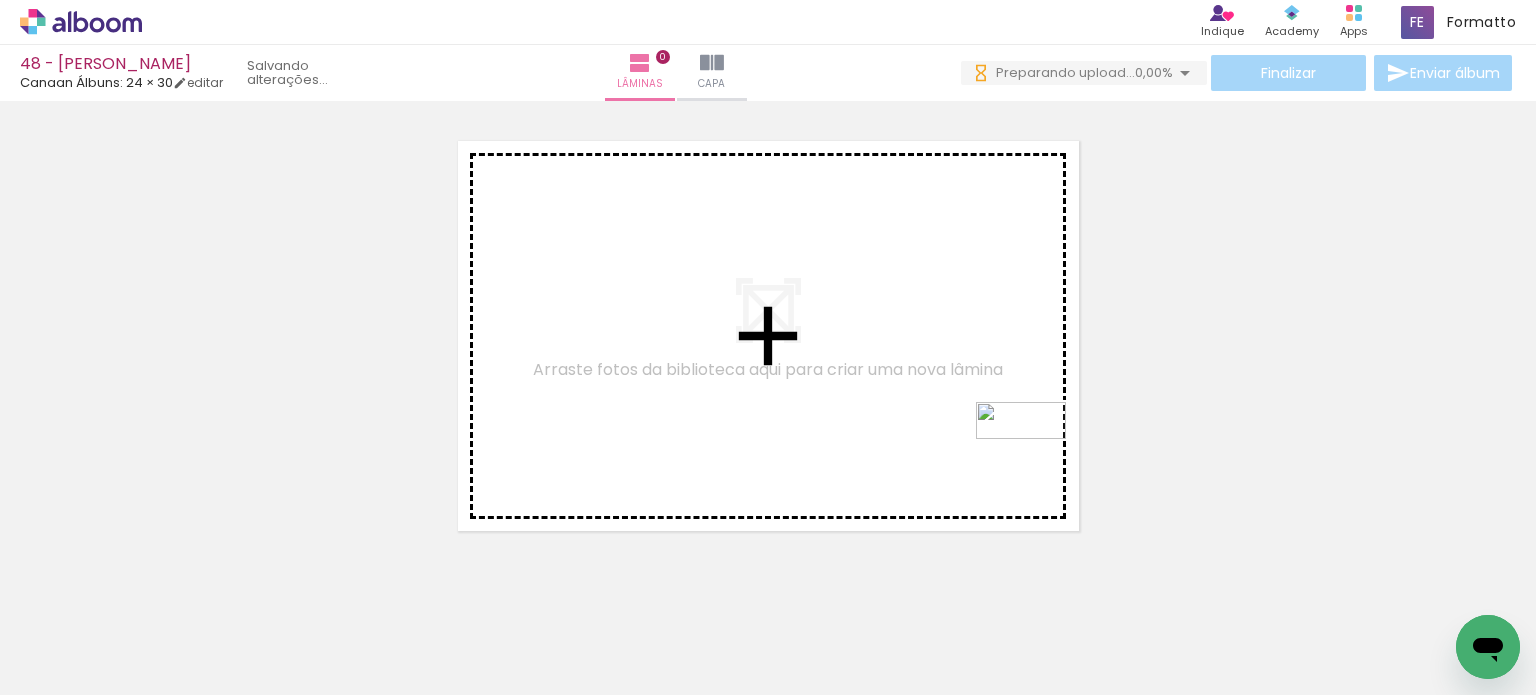 drag, startPoint x: 1438, startPoint y: 633, endPoint x: 889, endPoint y: 365, distance: 610.92145 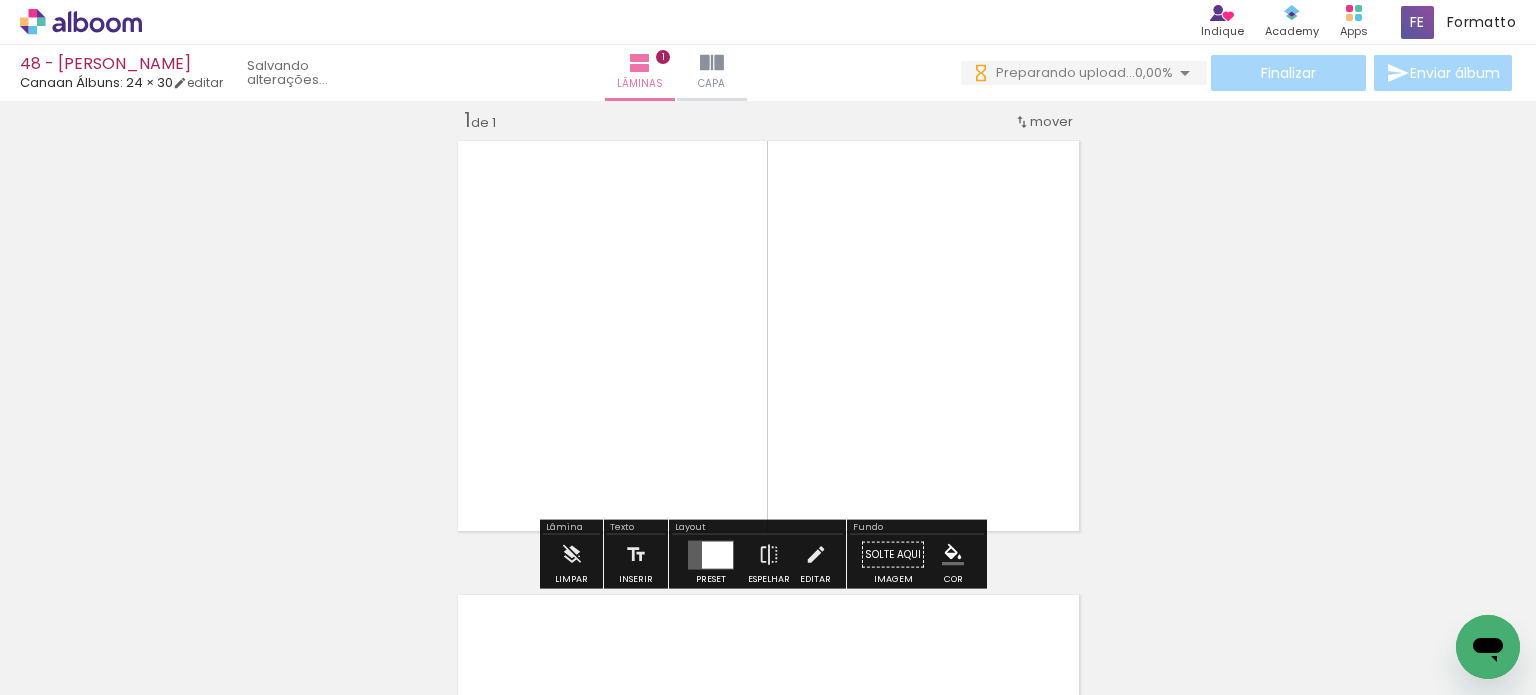 scroll, scrollTop: 25, scrollLeft: 0, axis: vertical 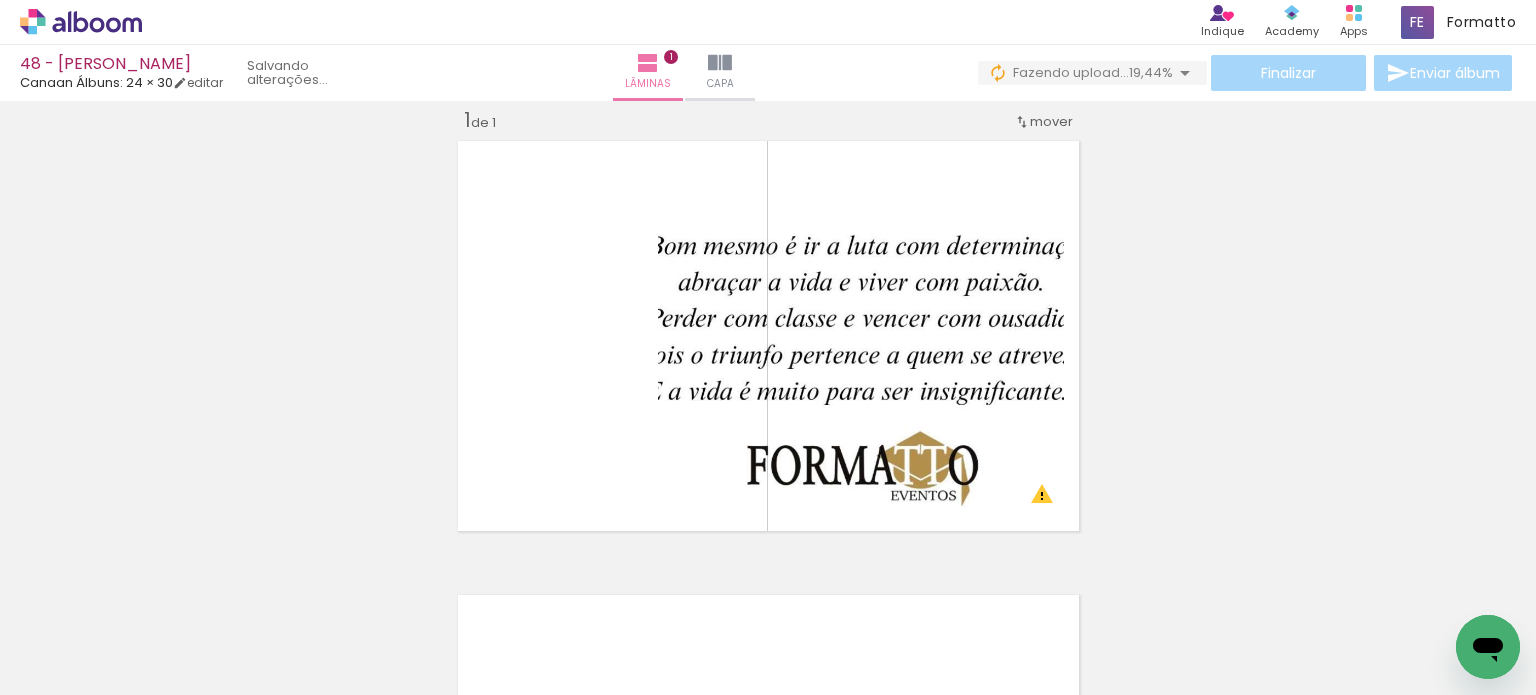 click 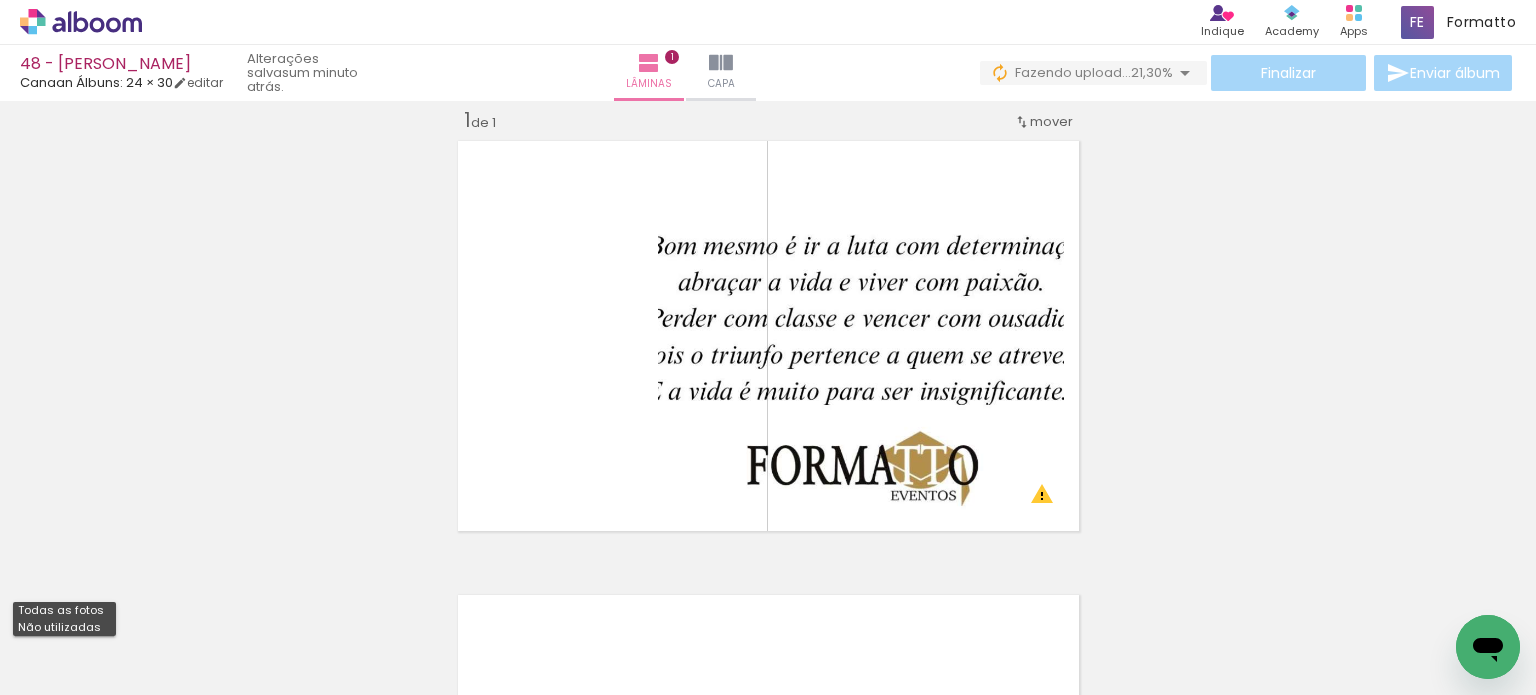 click on "Não utilizadas" at bounding box center [0, 0] 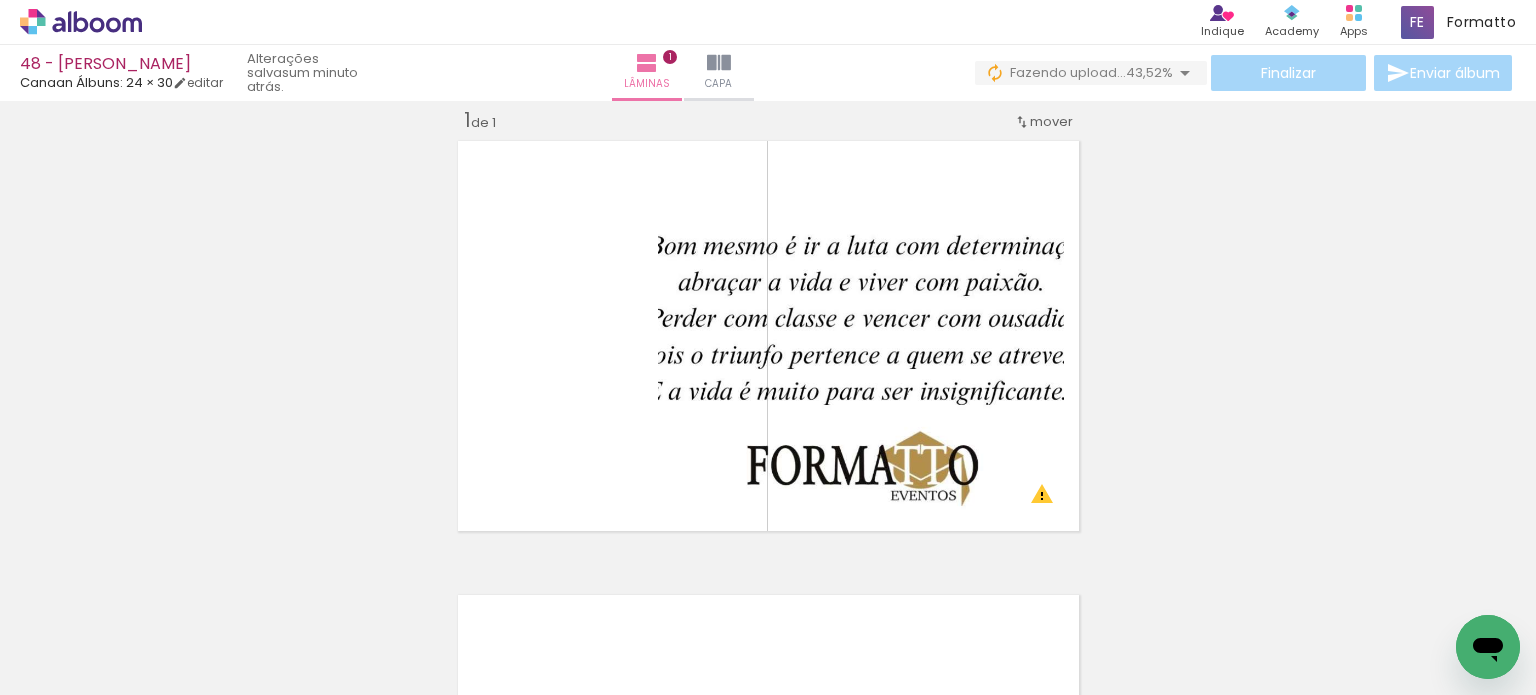 scroll, scrollTop: 0, scrollLeft: 0, axis: both 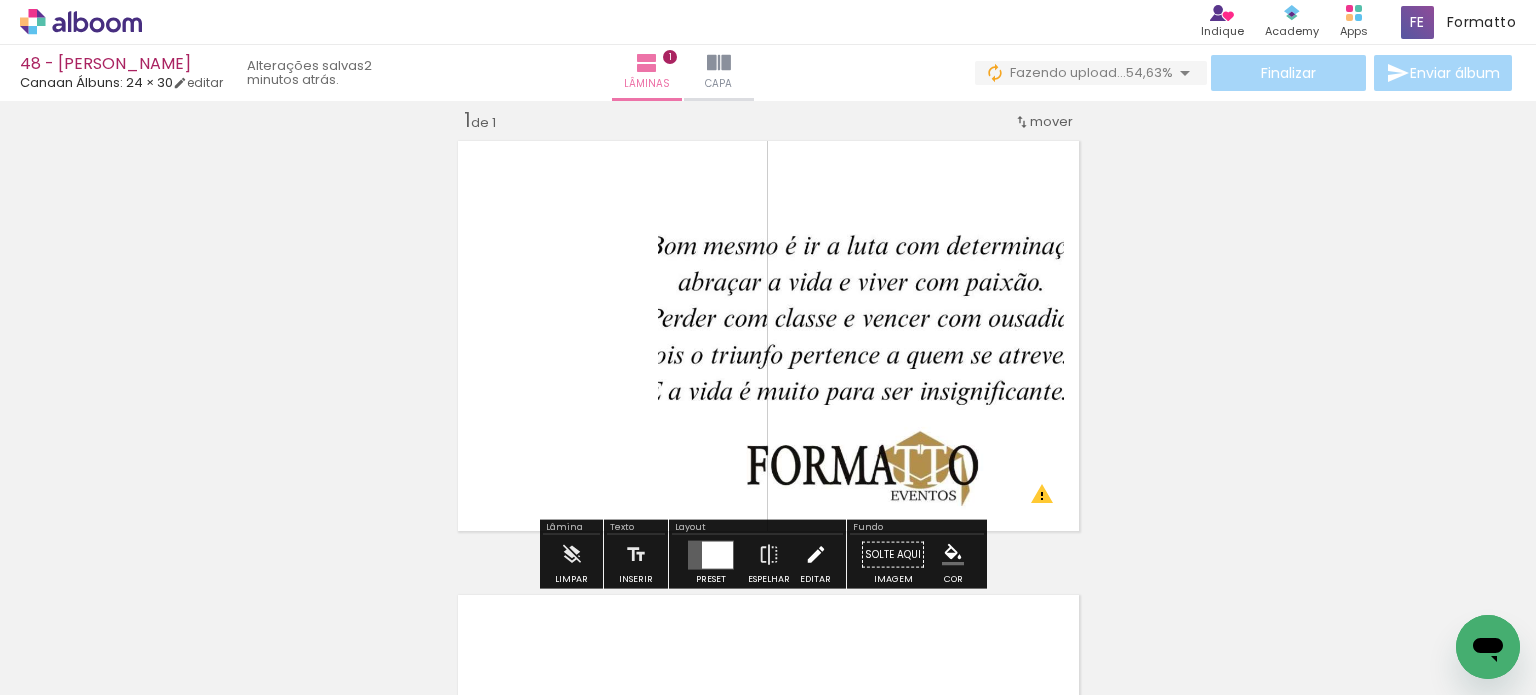 drag, startPoint x: 545, startPoint y: 622, endPoint x: 825, endPoint y: 545, distance: 290.39456 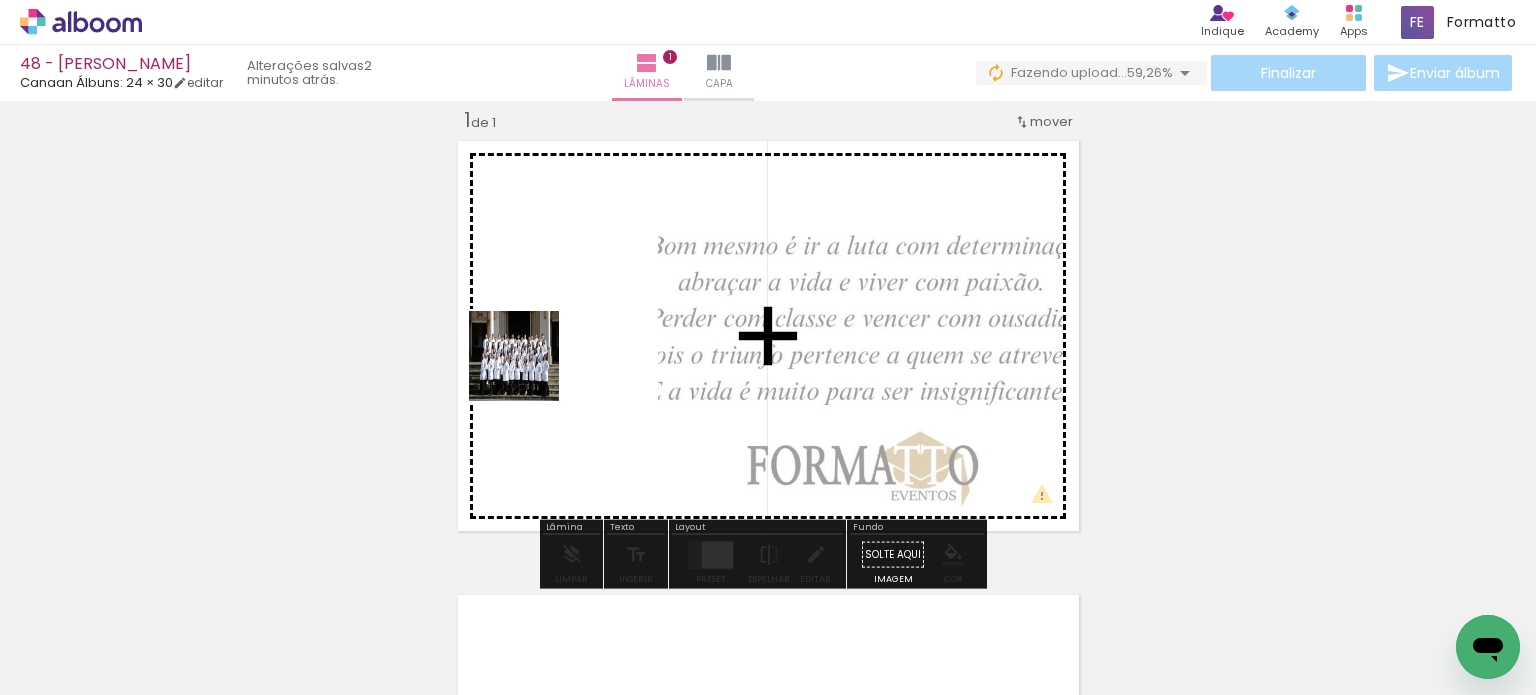 drag, startPoint x: 547, startPoint y: 525, endPoint x: 591, endPoint y: 572, distance: 64.381676 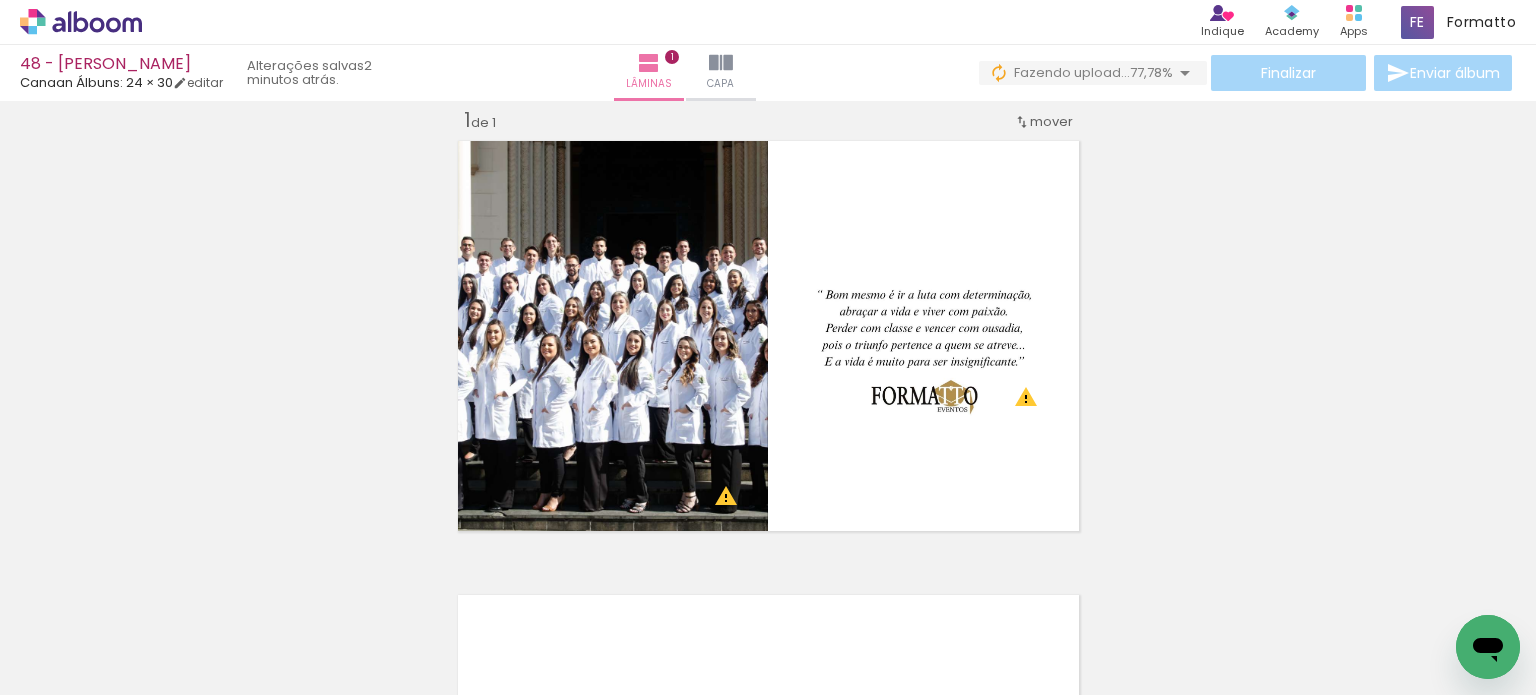 scroll, scrollTop: 0, scrollLeft: 6607, axis: horizontal 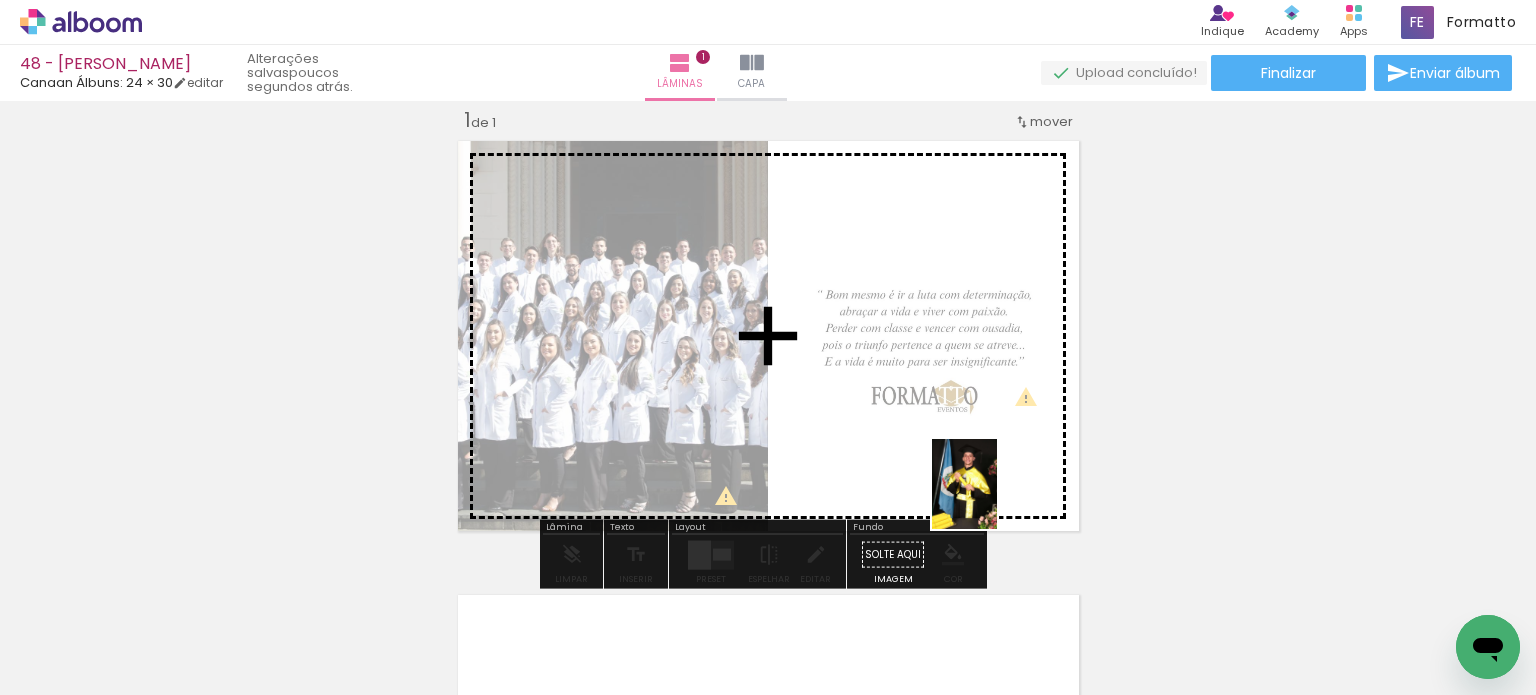 drag, startPoint x: 996, startPoint y: 623, endPoint x: 992, endPoint y: 467, distance: 156.05127 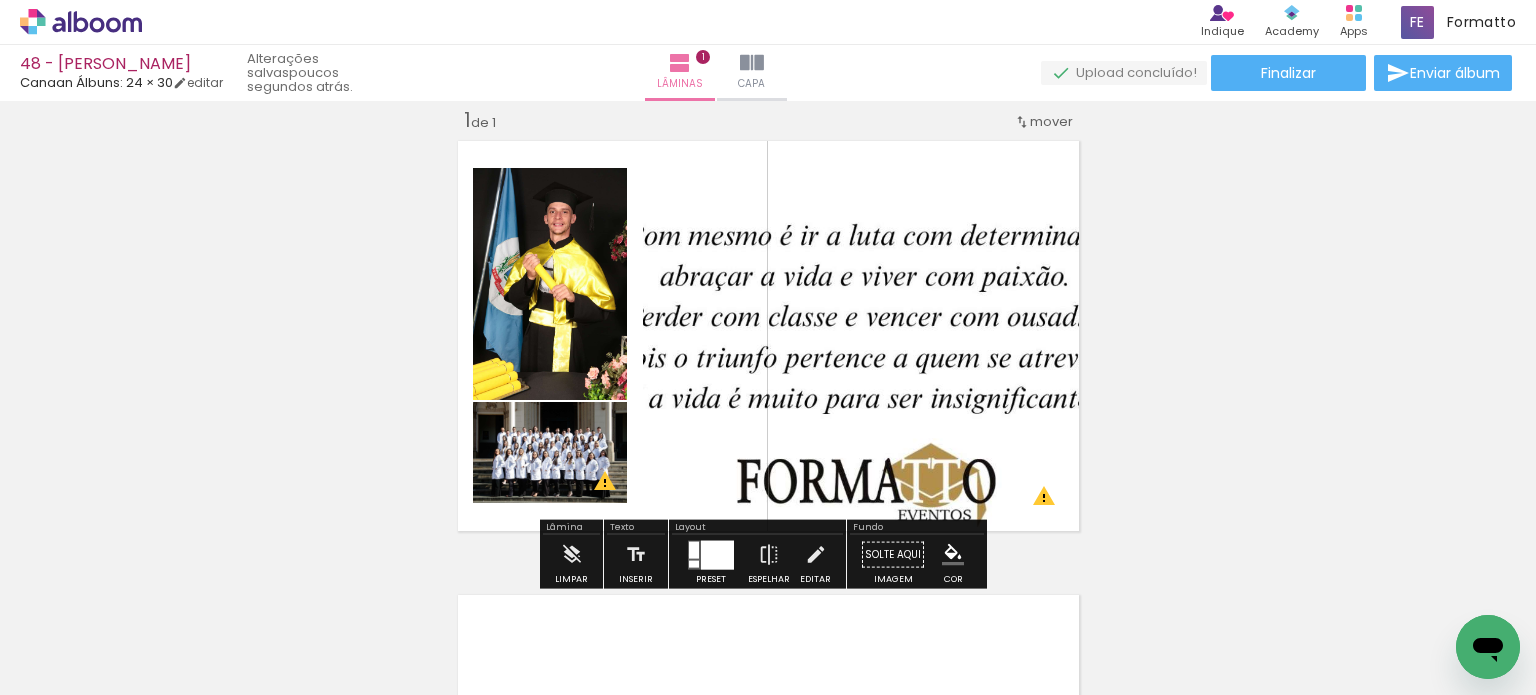 click at bounding box center [694, 549] 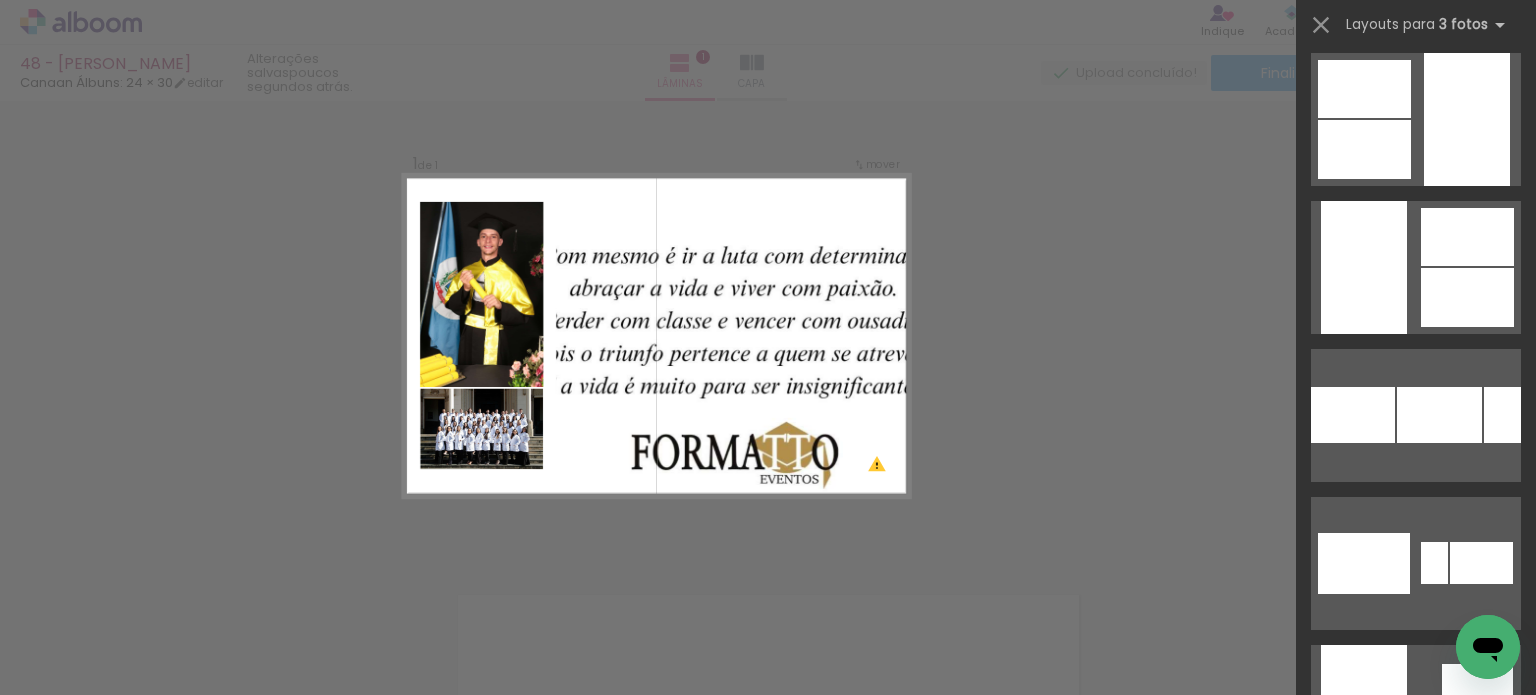 scroll, scrollTop: 4600, scrollLeft: 0, axis: vertical 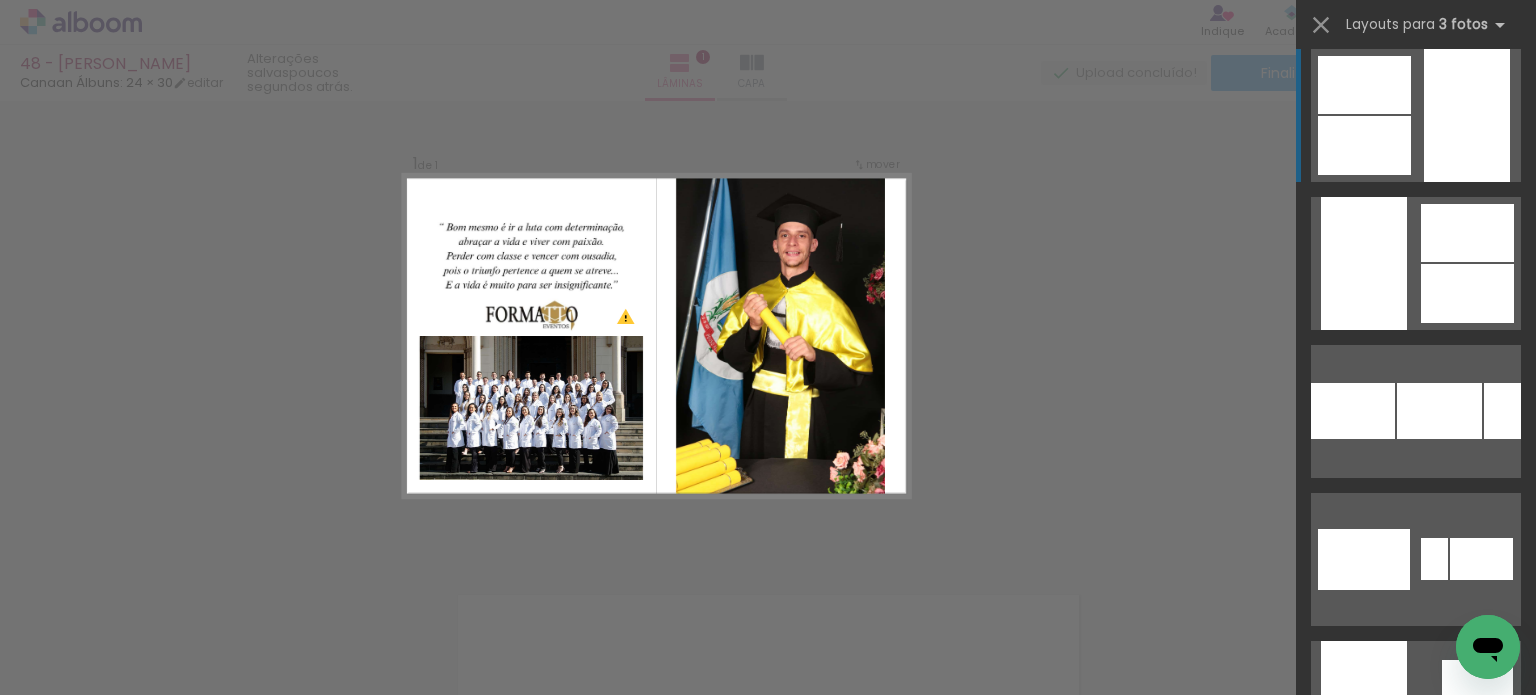 click at bounding box center [1447, -14473] 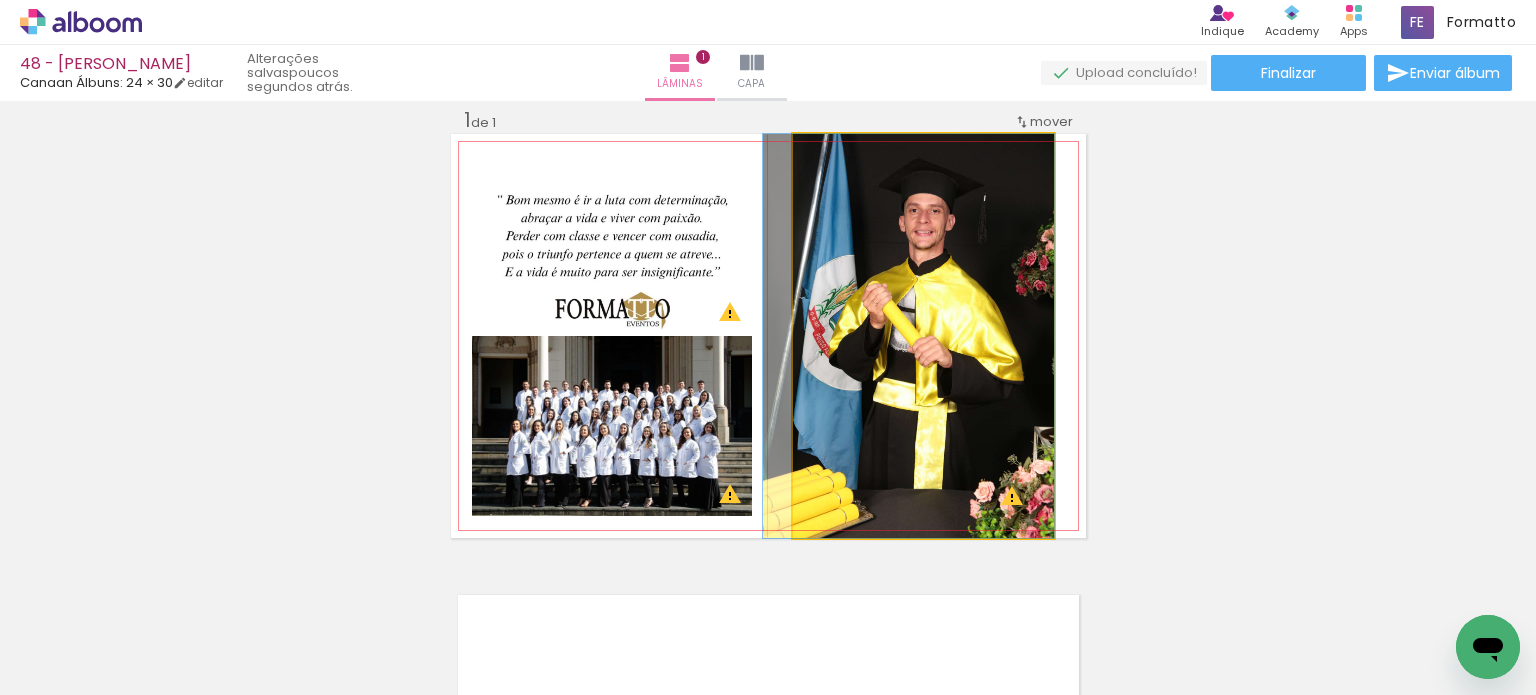 drag, startPoint x: 971, startPoint y: 336, endPoint x: 943, endPoint y: 329, distance: 28.86174 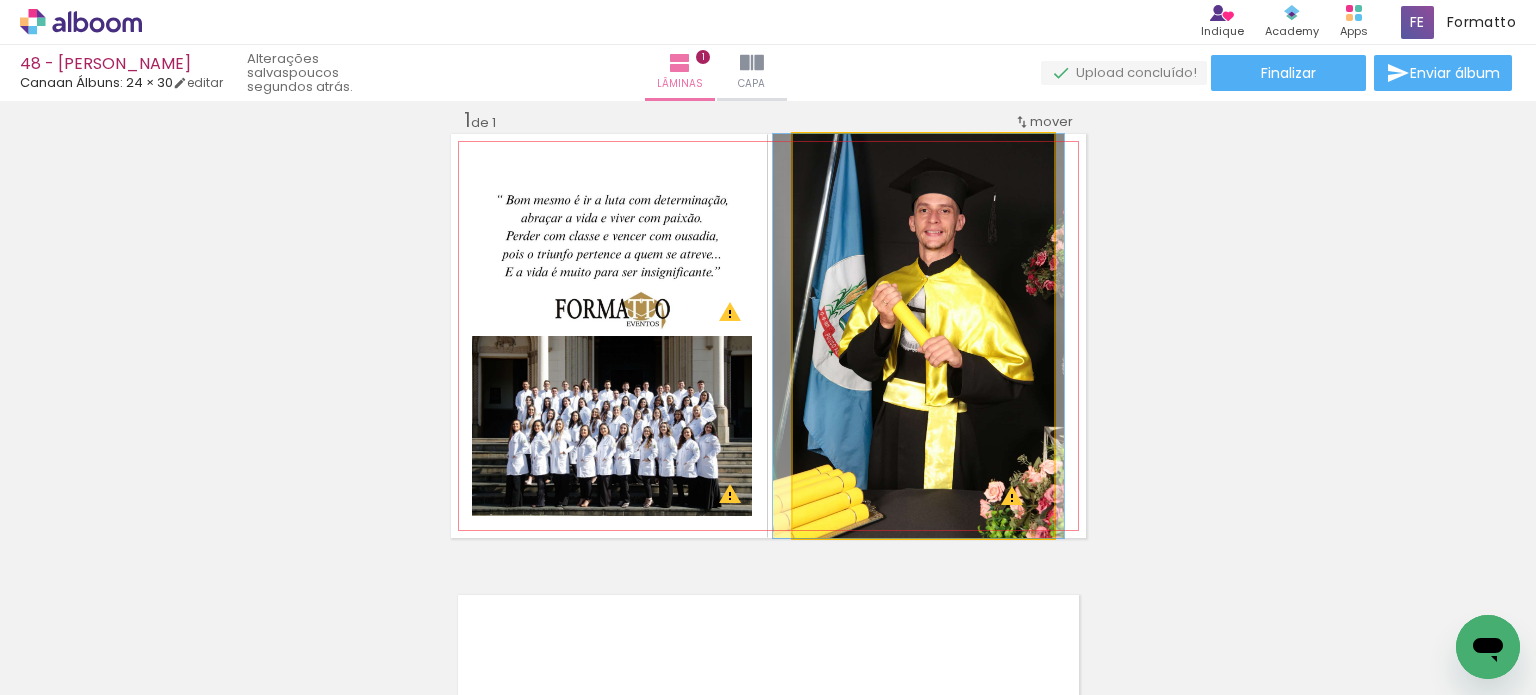 drag, startPoint x: 943, startPoint y: 326, endPoint x: 953, endPoint y: 329, distance: 10.440307 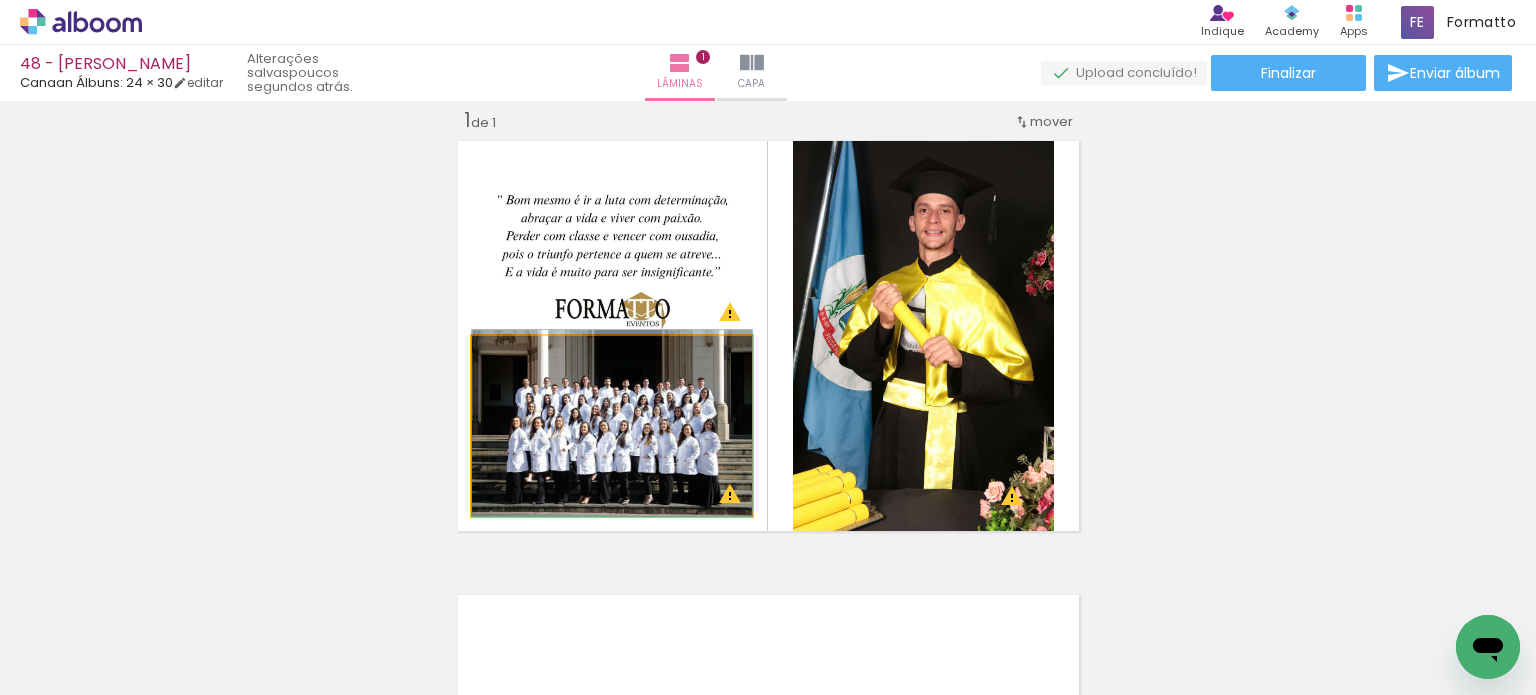 drag, startPoint x: 607, startPoint y: 419, endPoint x: 607, endPoint y: 253, distance: 166 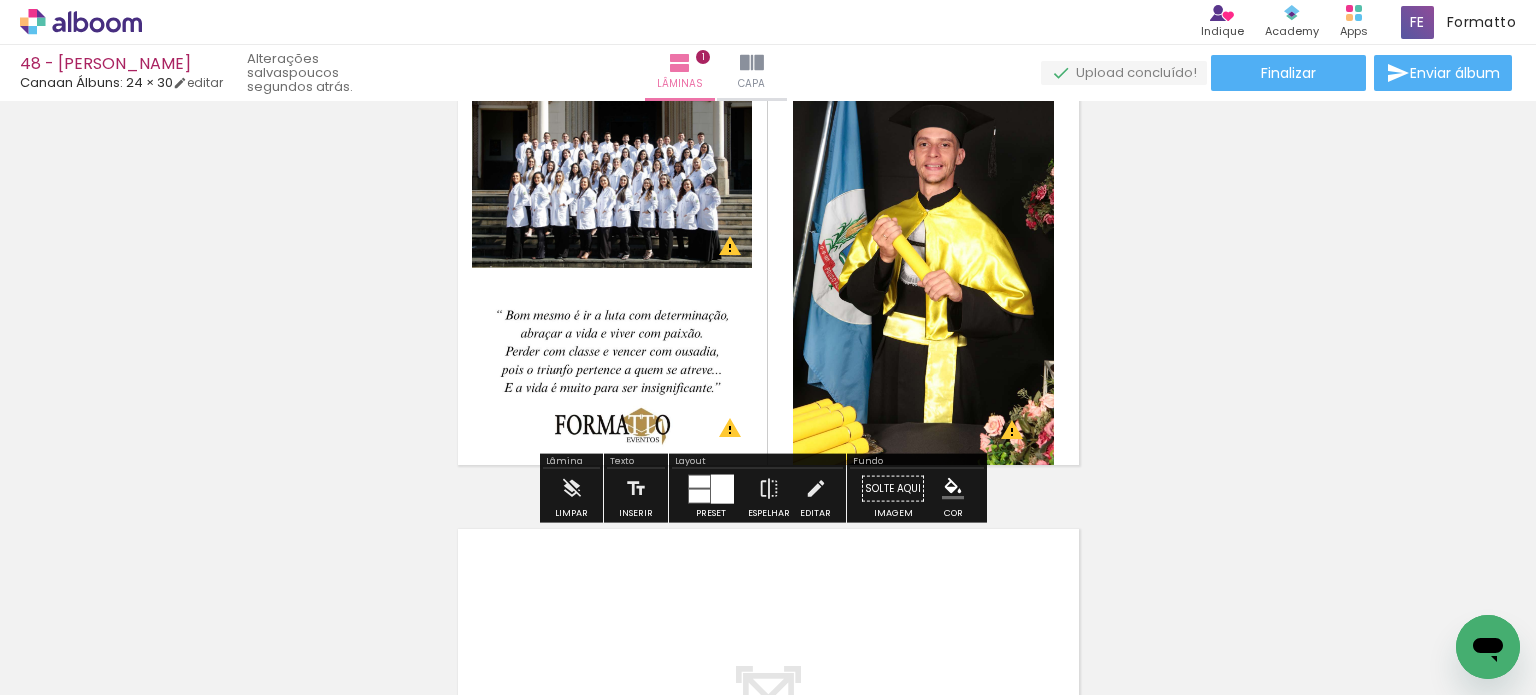 scroll, scrollTop: 125, scrollLeft: 0, axis: vertical 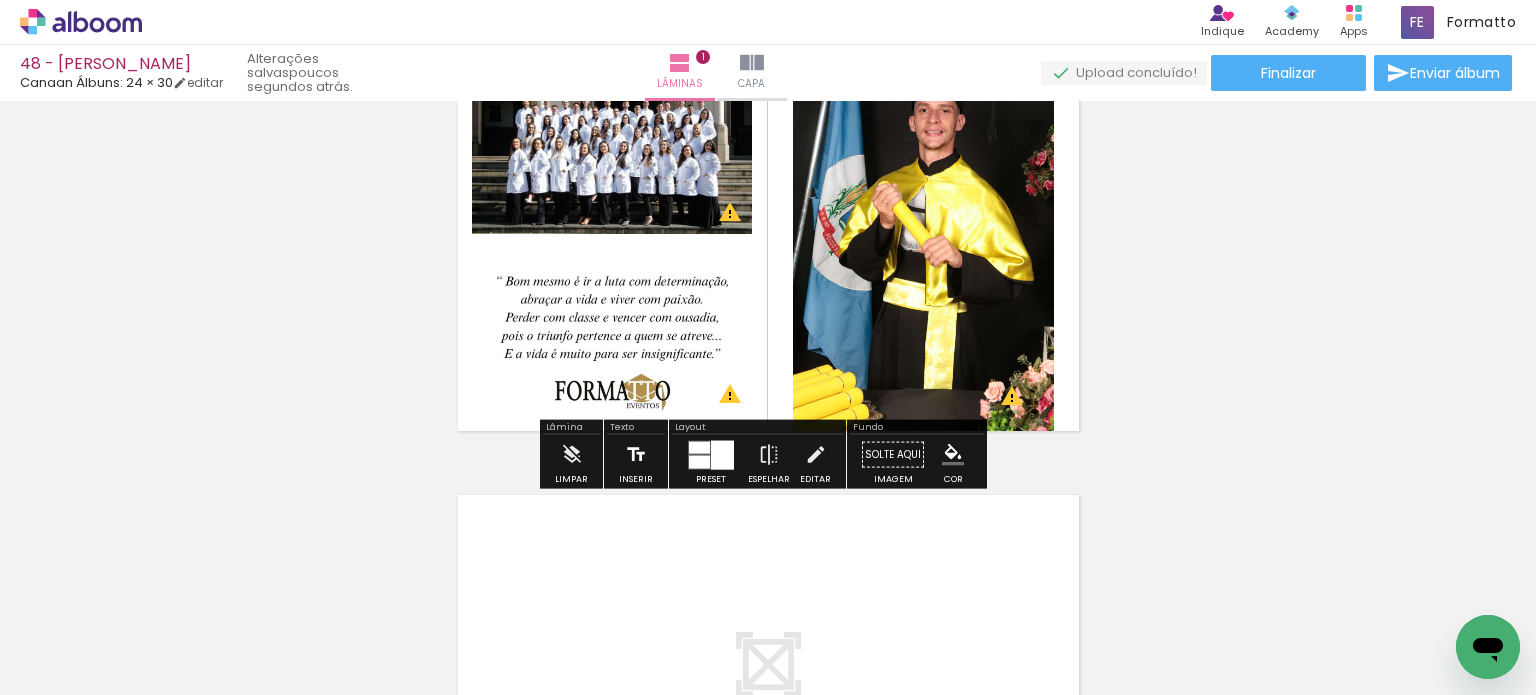 click at bounding box center [636, 455] 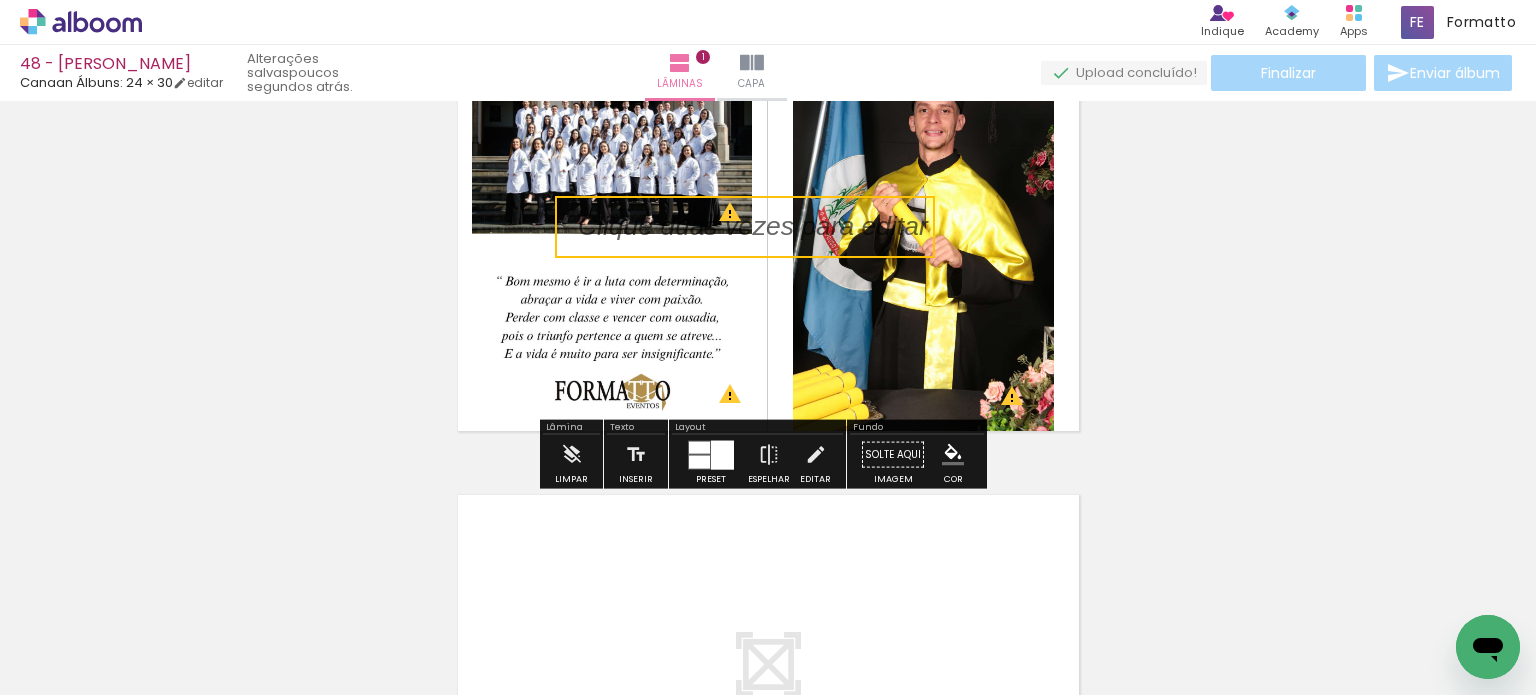click at bounding box center [745, 227] 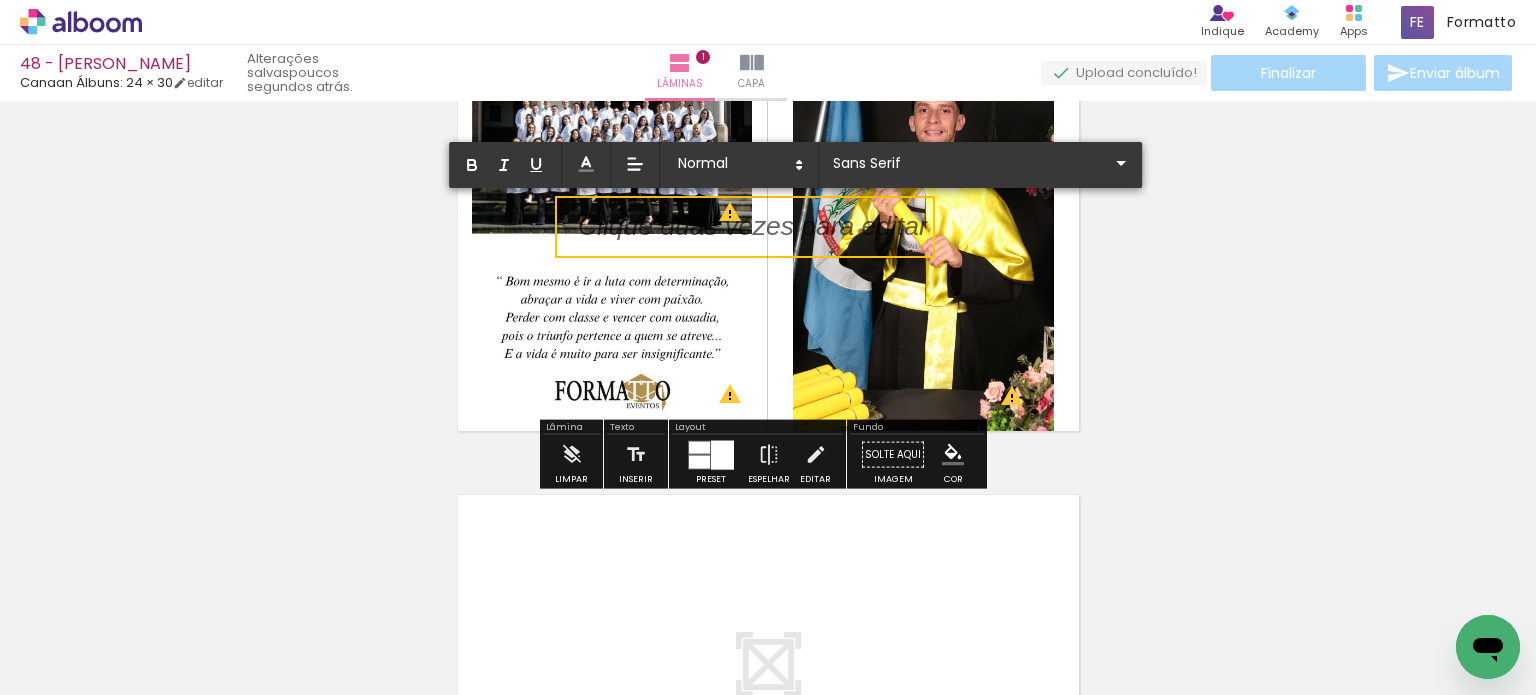 type 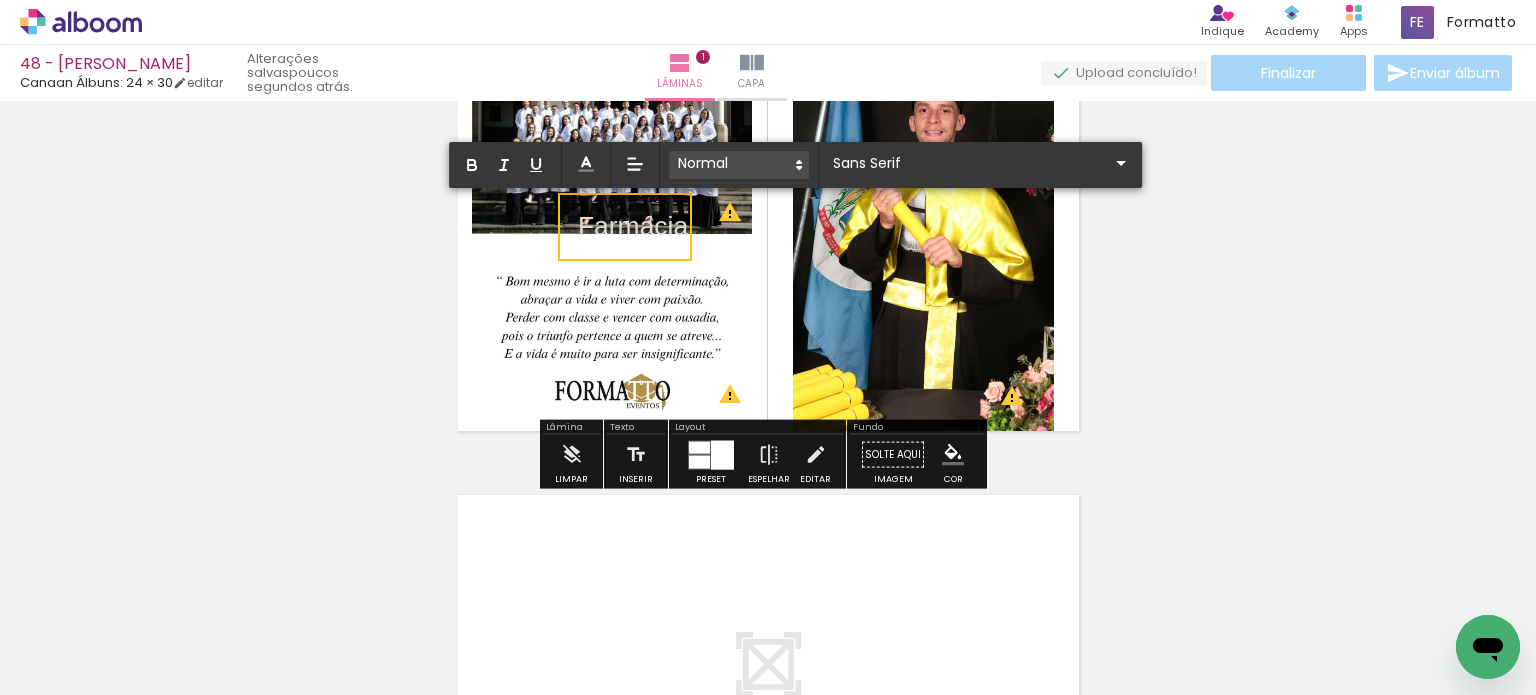 click 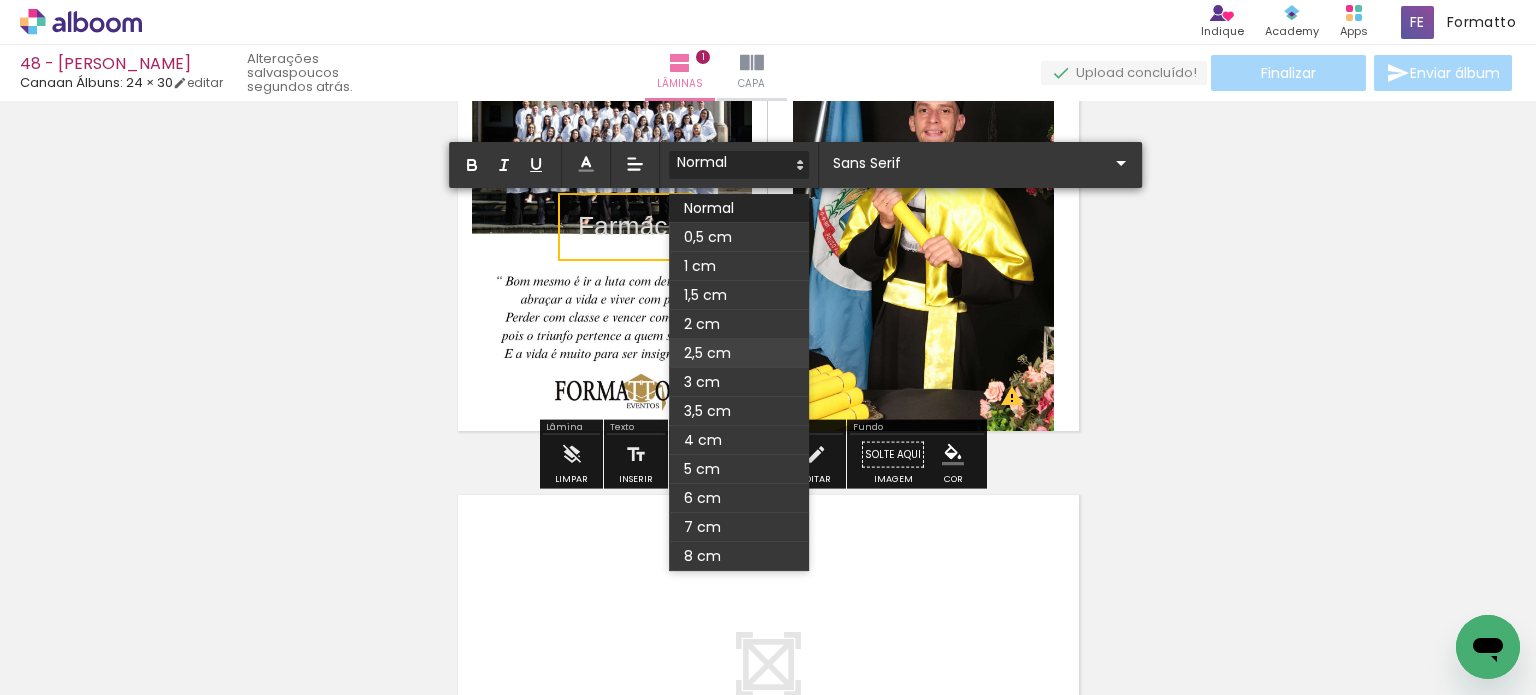 click at bounding box center (739, 353) 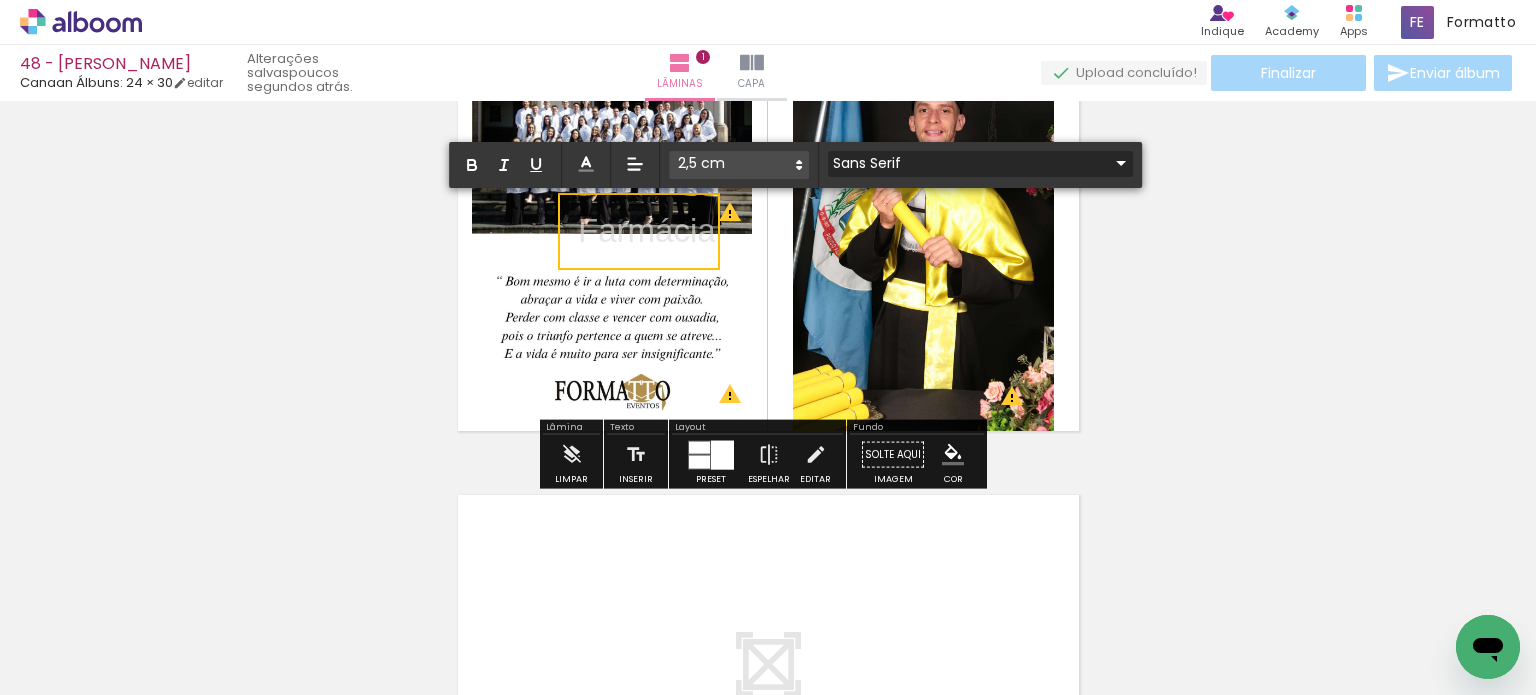 click 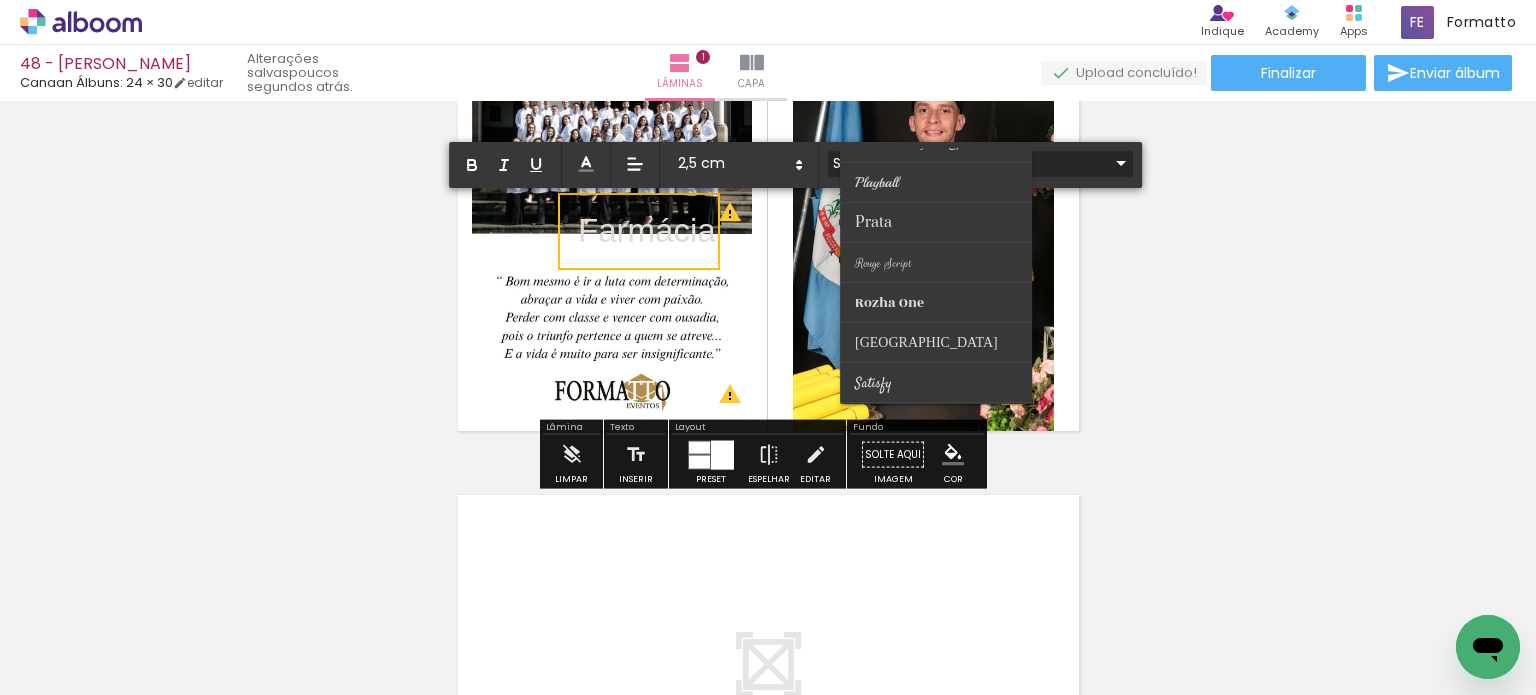 scroll, scrollTop: 584, scrollLeft: 0, axis: vertical 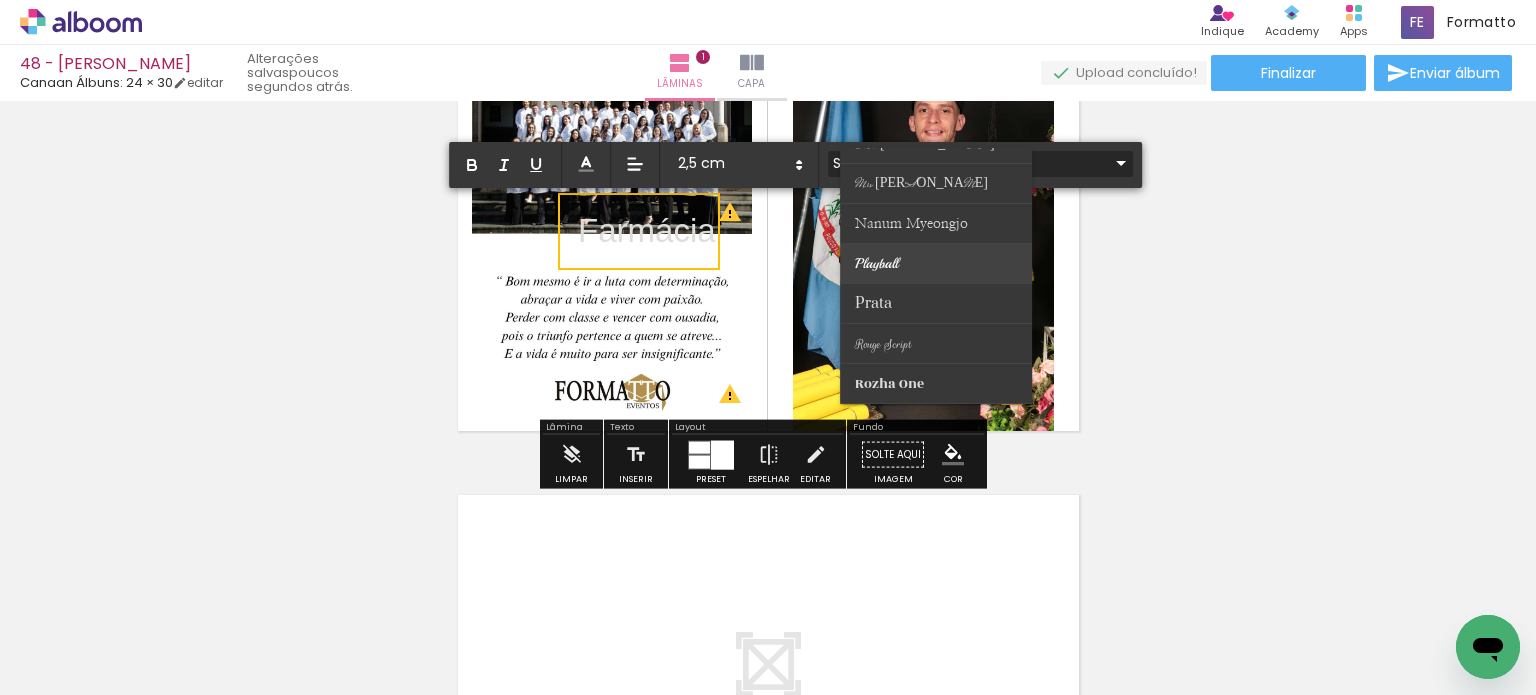 click on "Playball" at bounding box center [884, -10417] 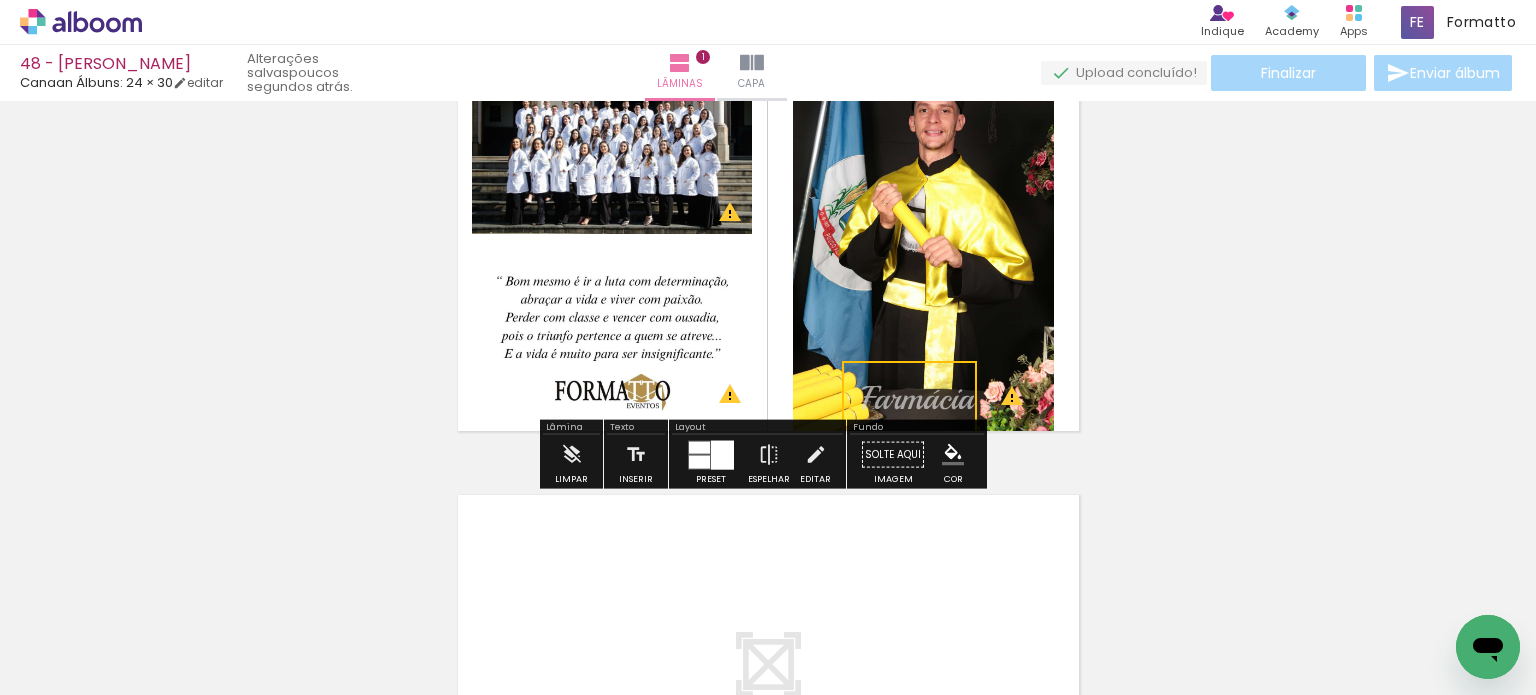 drag, startPoint x: 692, startPoint y: 203, endPoint x: 974, endPoint y: 406, distance: 347.46655 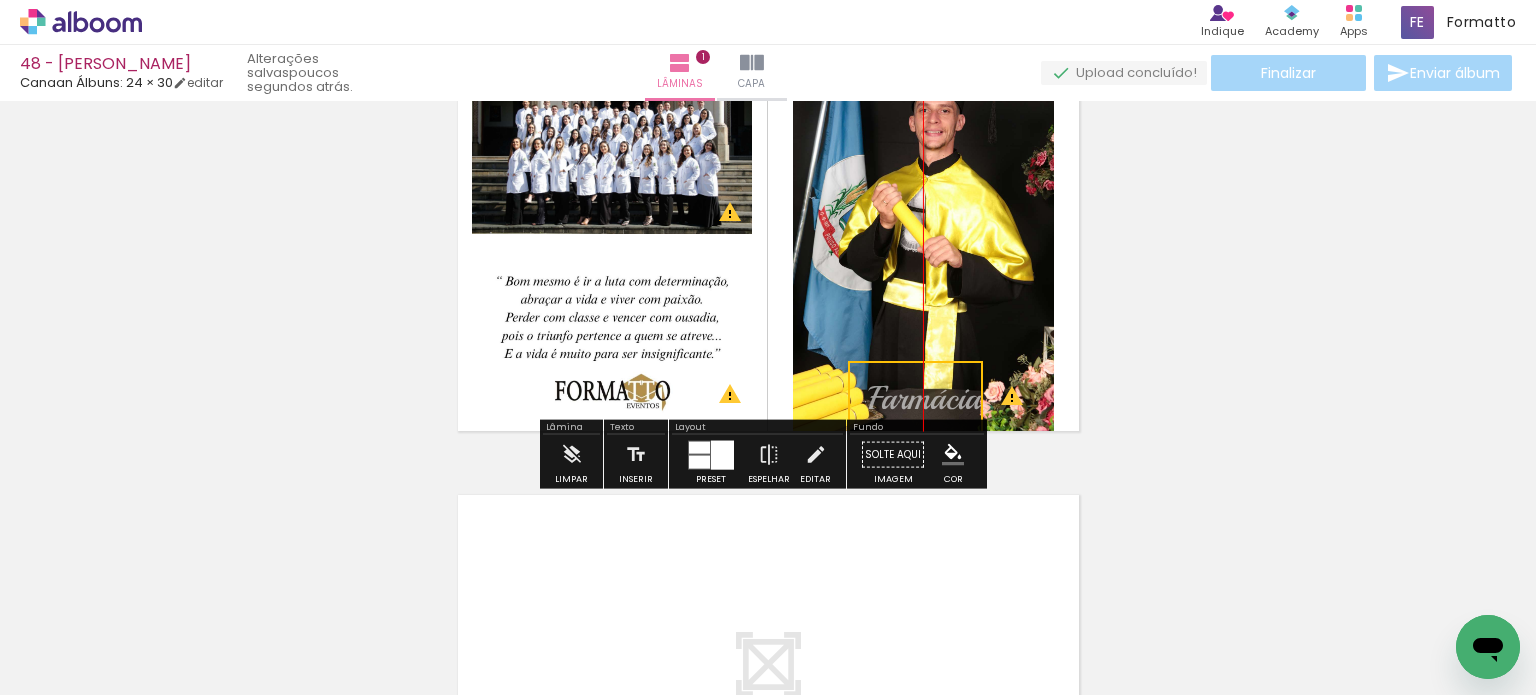 click on "Inserir lâmina 1  de 1 O Designbox precisará aumentar a sua imagem em 248% para exportar para impressão. O Designbox precisará aumentar a sua imagem em 167% para exportar para impressão. O Designbox precisará aumentar a sua imagem em 176% para exportar para impressão." at bounding box center (768, 437) 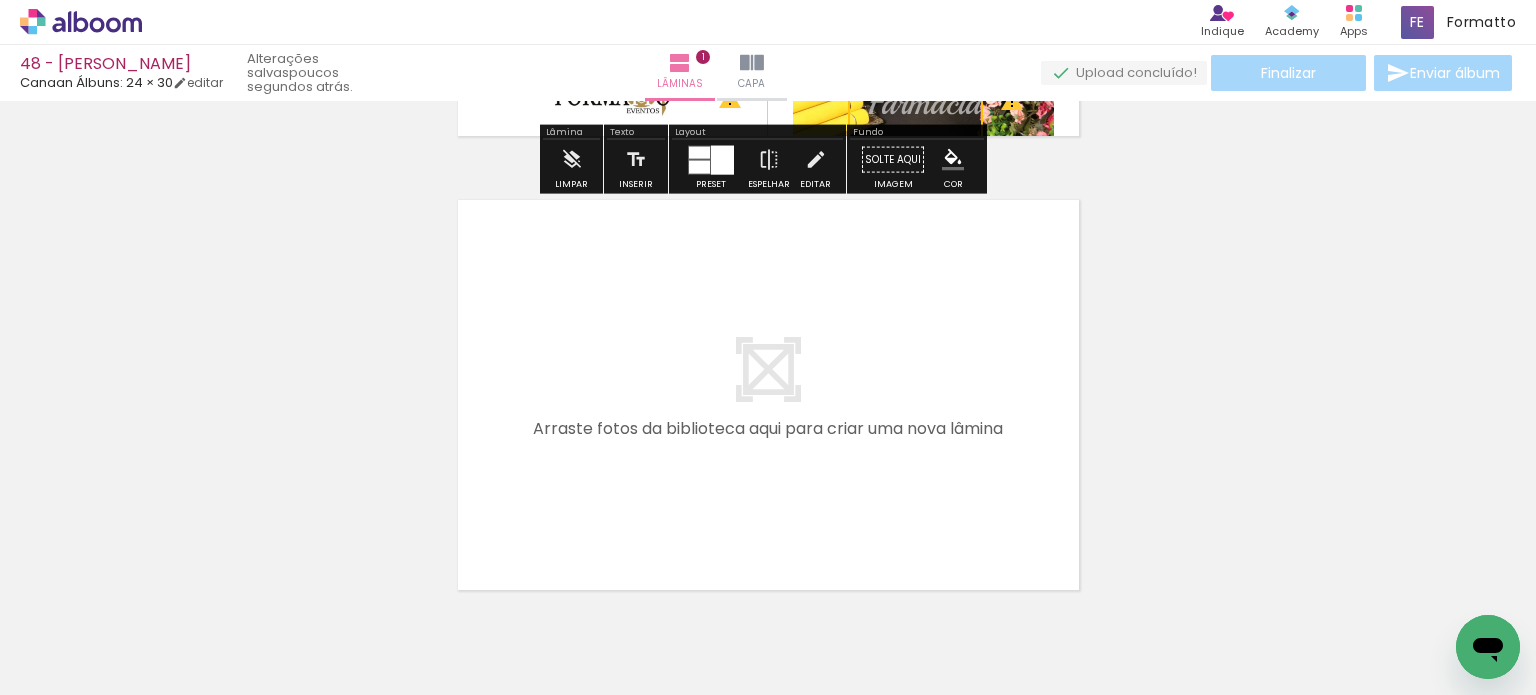 scroll, scrollTop: 425, scrollLeft: 0, axis: vertical 